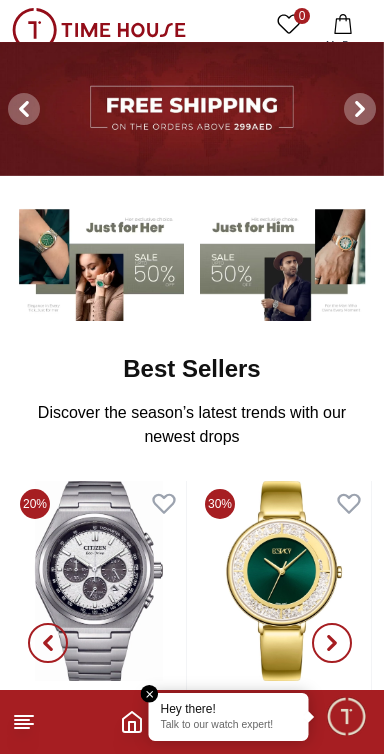 scroll, scrollTop: 0, scrollLeft: 0, axis: both 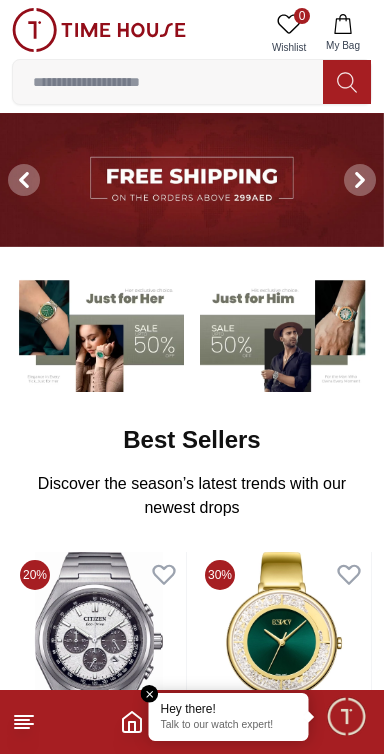 click on "Best Sellers" at bounding box center (191, 440) 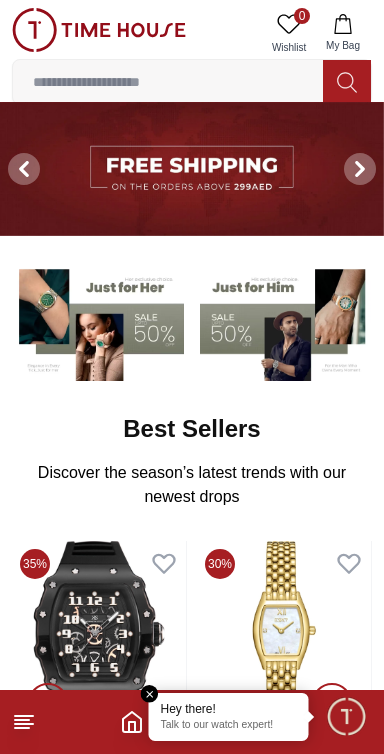 scroll, scrollTop: 0, scrollLeft: 0, axis: both 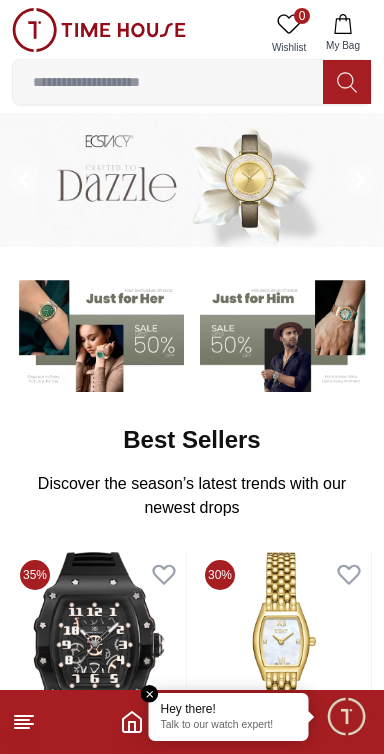 click at bounding box center (168, 82) 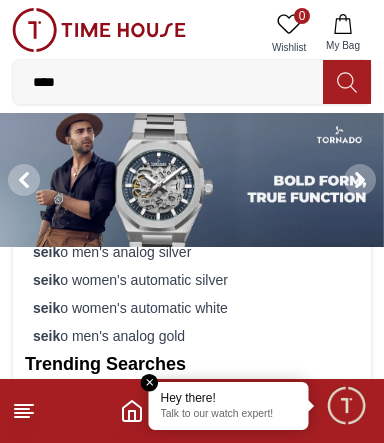 type on "*****" 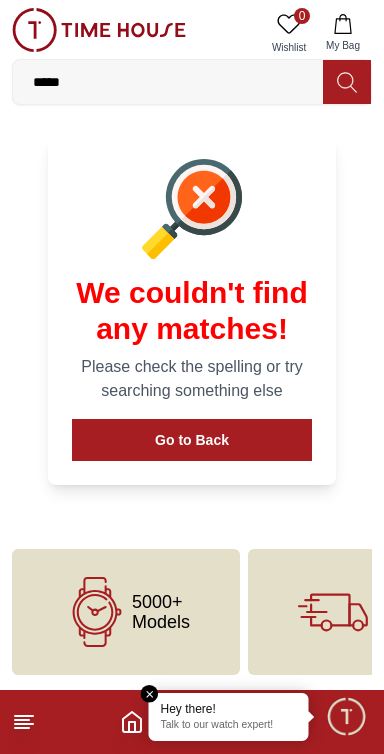 scroll, scrollTop: 0, scrollLeft: 0, axis: both 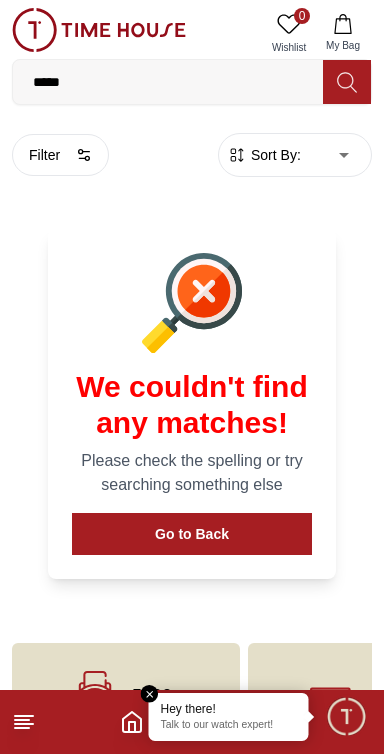 click on "*****" at bounding box center [168, 82] 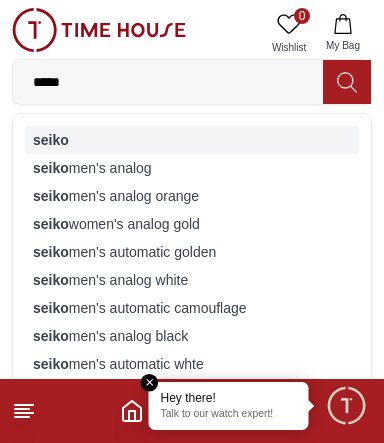 click on "seiko" at bounding box center [51, 140] 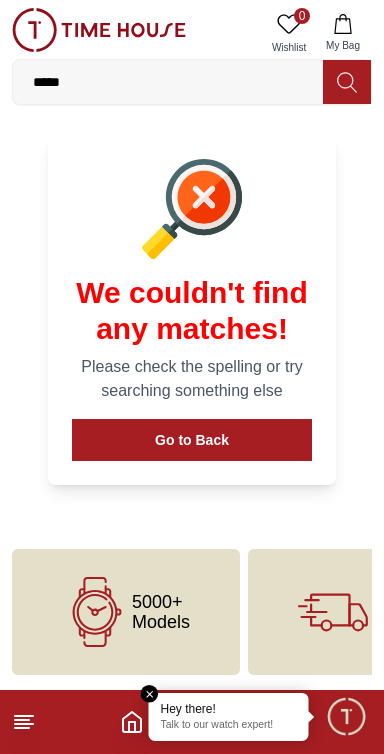 scroll, scrollTop: 0, scrollLeft: 0, axis: both 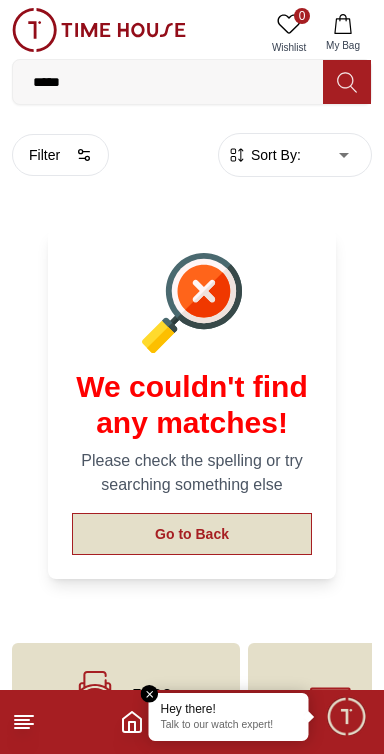 click on "Go to Back" at bounding box center [192, 534] 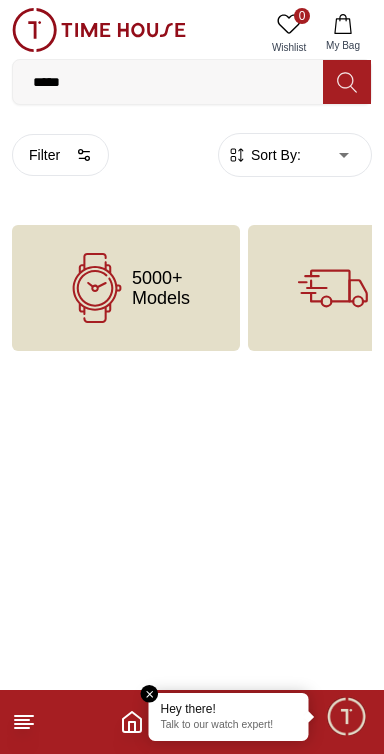 click on "*****" at bounding box center [168, 82] 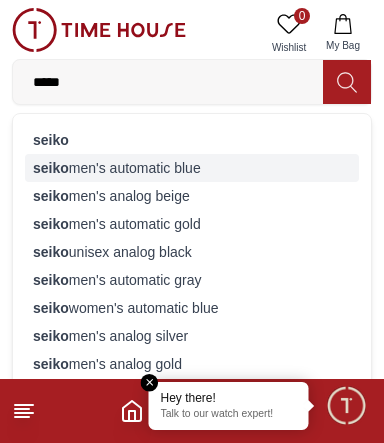 click on "seiko  men's automatic blue" at bounding box center [192, 168] 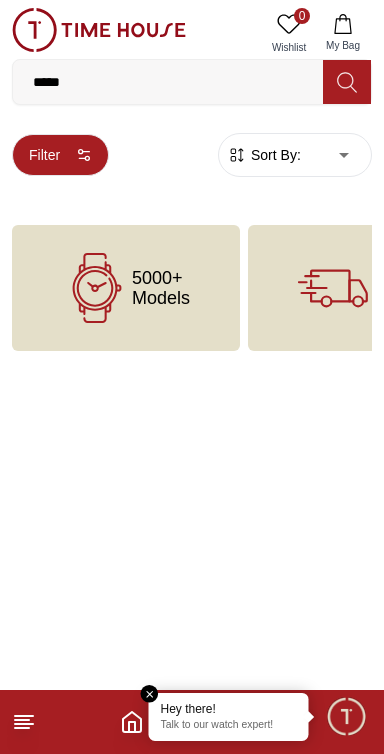 click on "Filter" at bounding box center [60, 155] 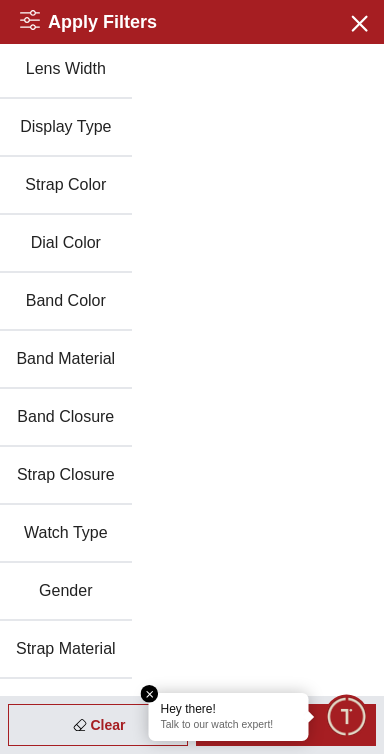 scroll, scrollTop: 333, scrollLeft: 0, axis: vertical 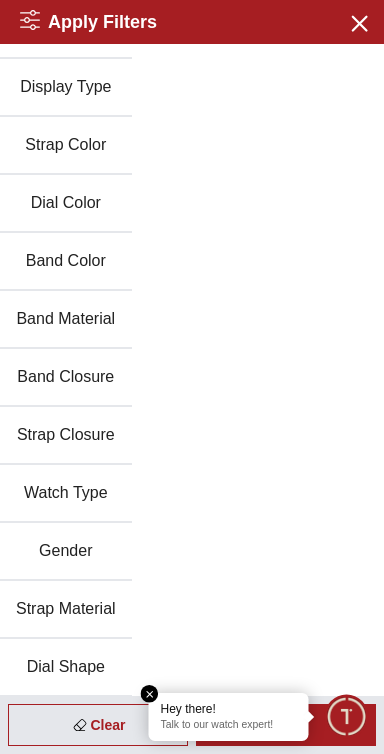 click on "Gender" at bounding box center (66, 552) 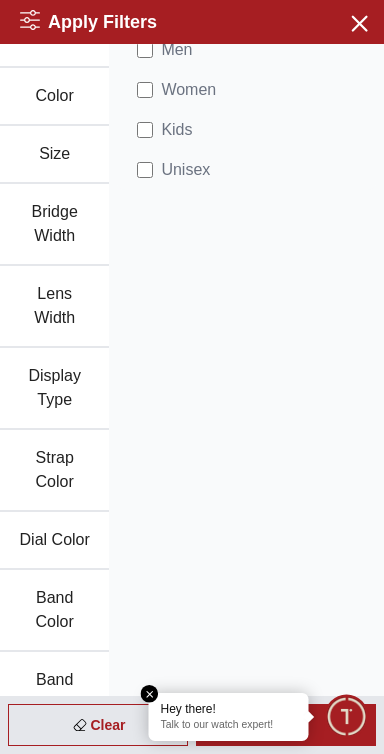 scroll, scrollTop: 0, scrollLeft: 0, axis: both 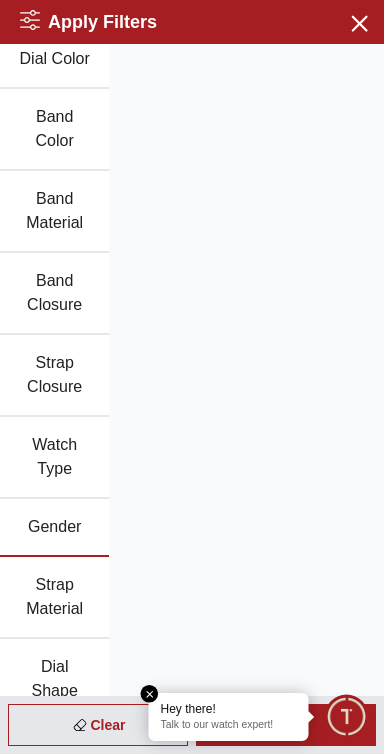 click at bounding box center [346, 716] 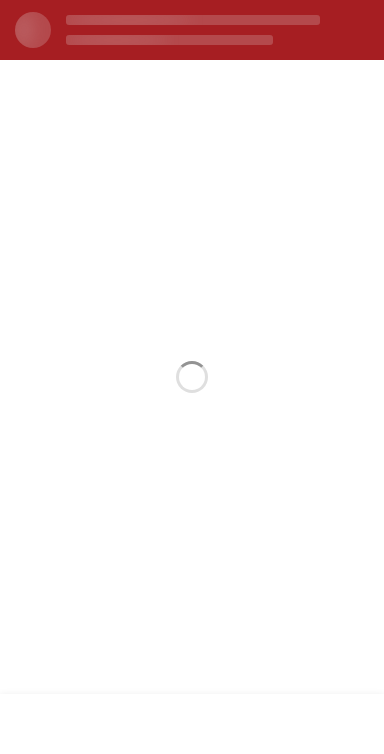 scroll, scrollTop: 0, scrollLeft: 0, axis: both 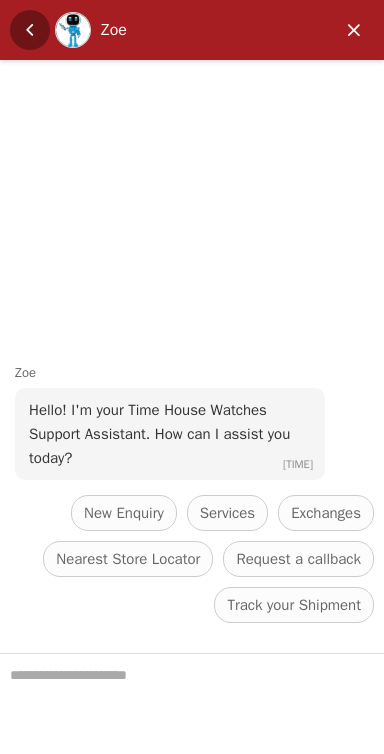 click at bounding box center [30, 30] 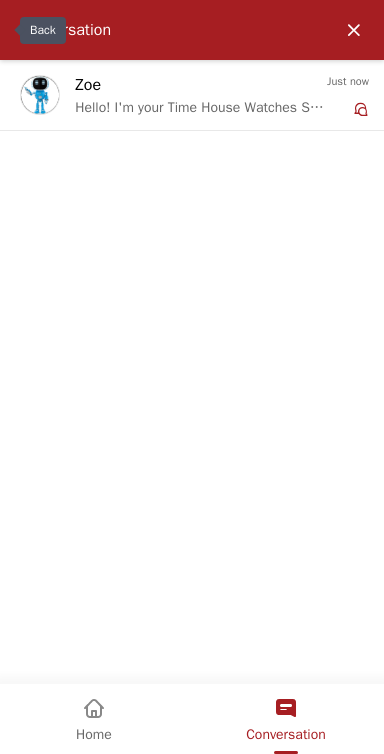 scroll, scrollTop: 573, scrollLeft: 0, axis: vertical 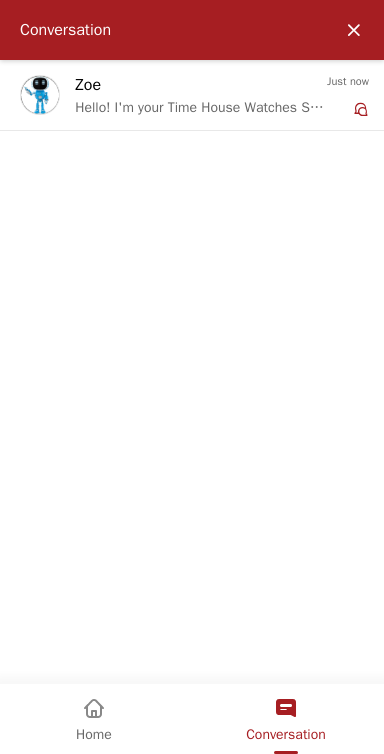 click at bounding box center (354, 30) 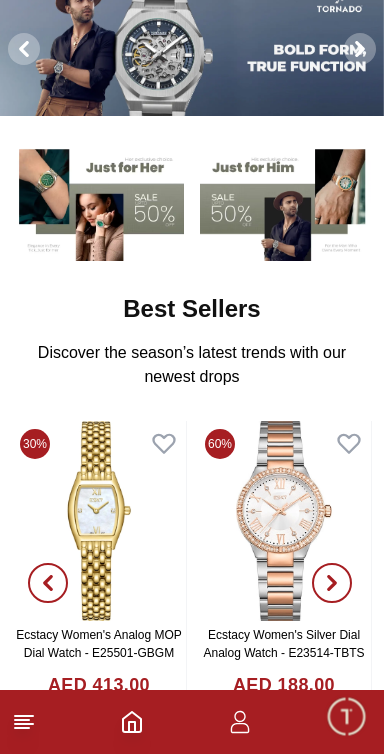 scroll, scrollTop: 137, scrollLeft: 0, axis: vertical 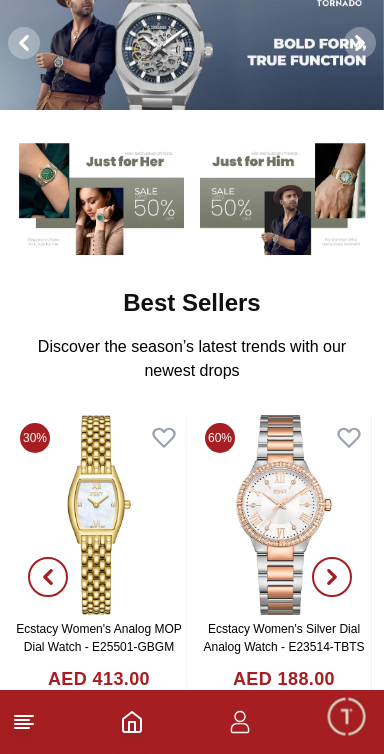 click on "Best Sellers Discover the season’s latest trends with our newest drops View All" at bounding box center [192, 335] 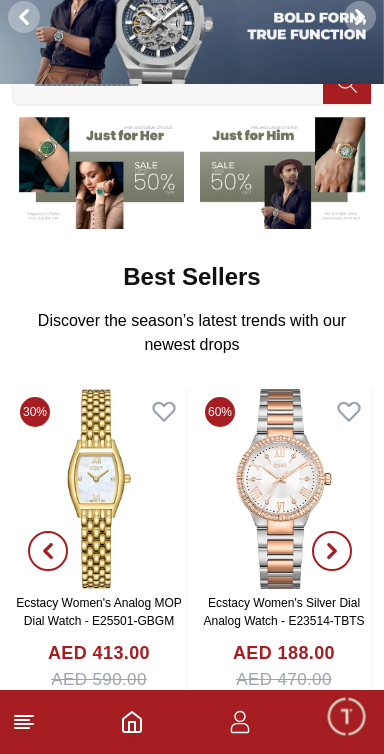 scroll, scrollTop: 172, scrollLeft: 0, axis: vertical 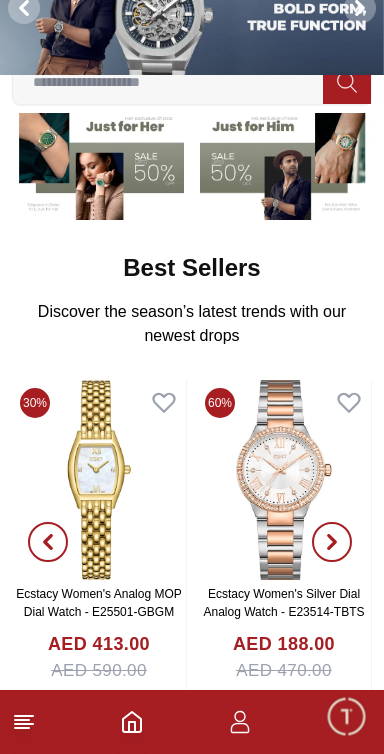 click at bounding box center (332, 542) 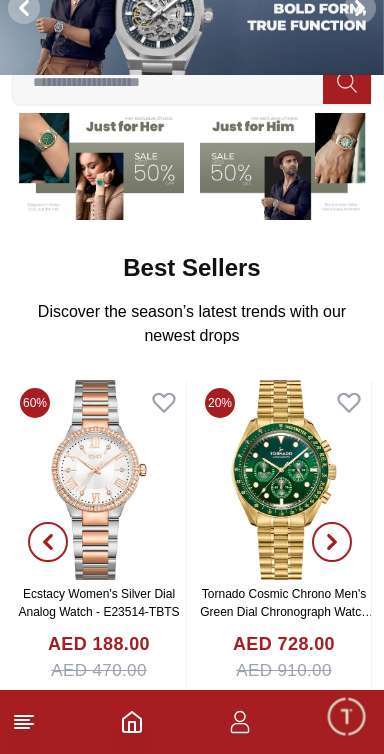 click at bounding box center (332, 542) 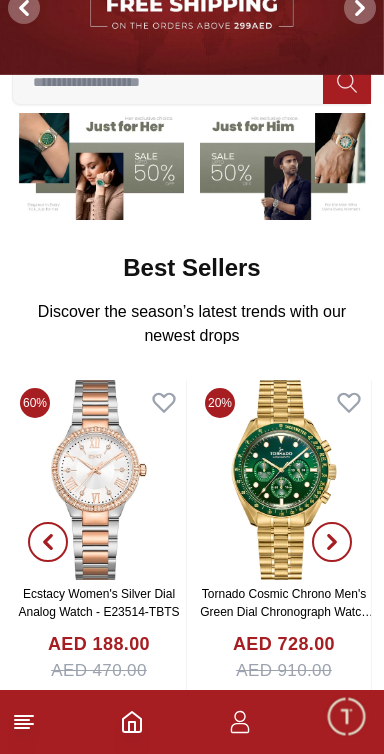 click at bounding box center (332, 542) 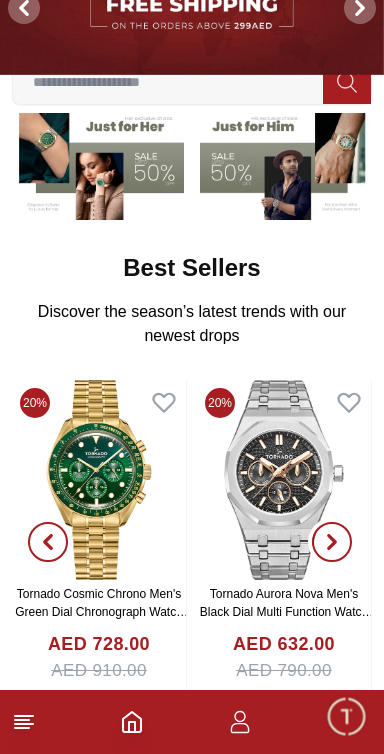 click at bounding box center (332, 542) 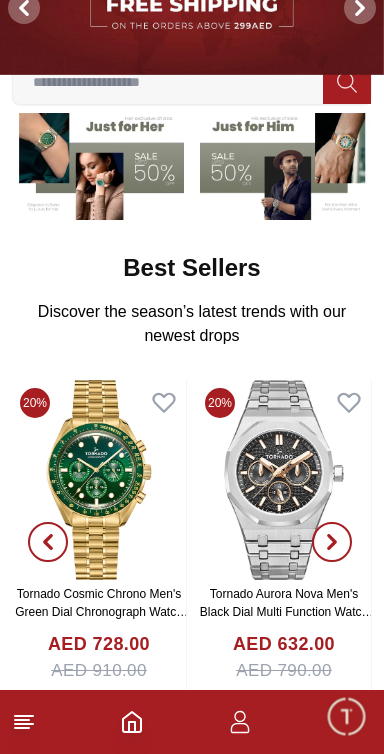 click on "Discover the season’s latest trends with our newest drops" at bounding box center [192, 324] 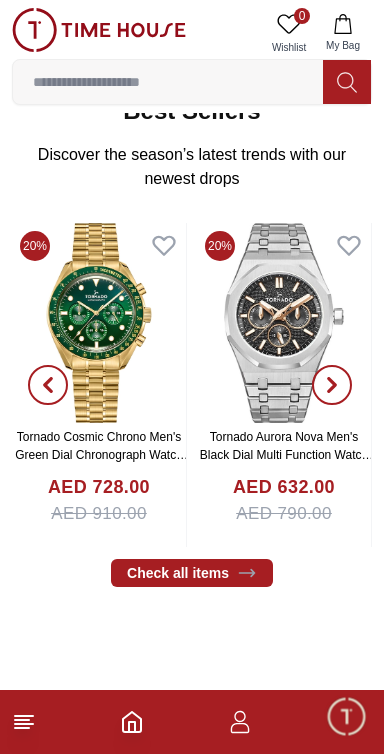 scroll, scrollTop: 330, scrollLeft: 0, axis: vertical 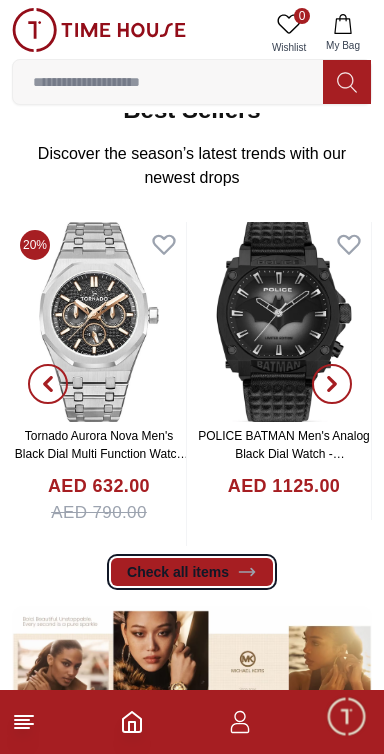click on "Check all items" at bounding box center (192, 572) 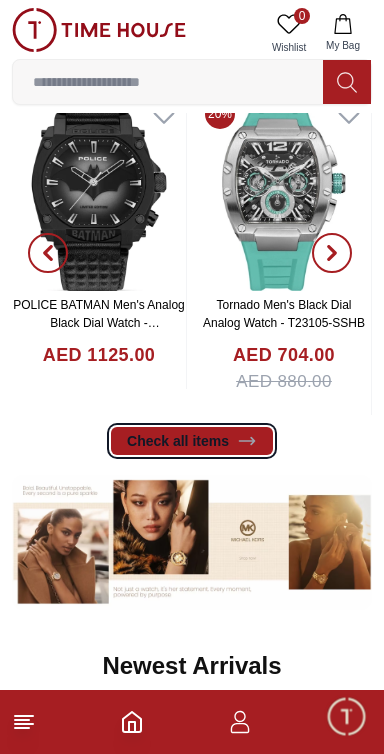 scroll, scrollTop: 436, scrollLeft: 0, axis: vertical 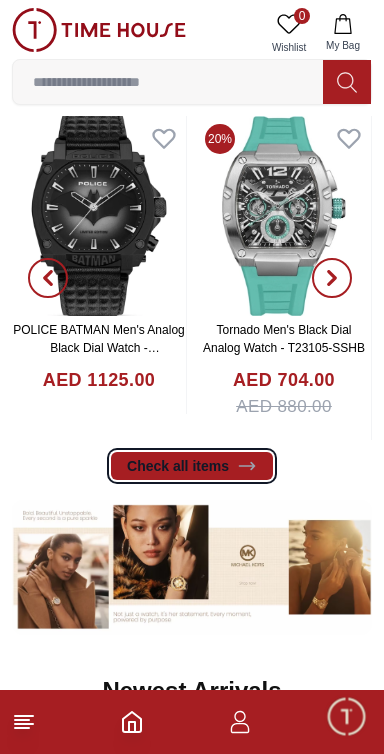 click on "Check all items" at bounding box center (192, 466) 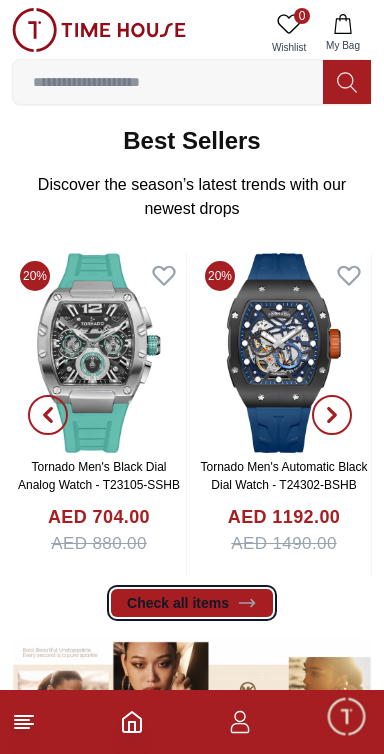 scroll, scrollTop: 294, scrollLeft: 0, axis: vertical 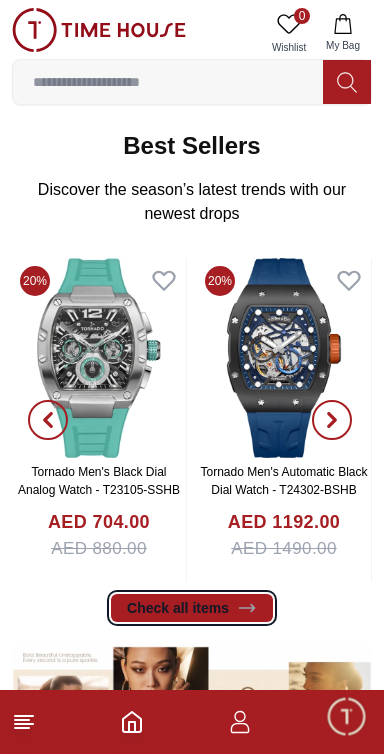 click on "Check all items" at bounding box center (192, 608) 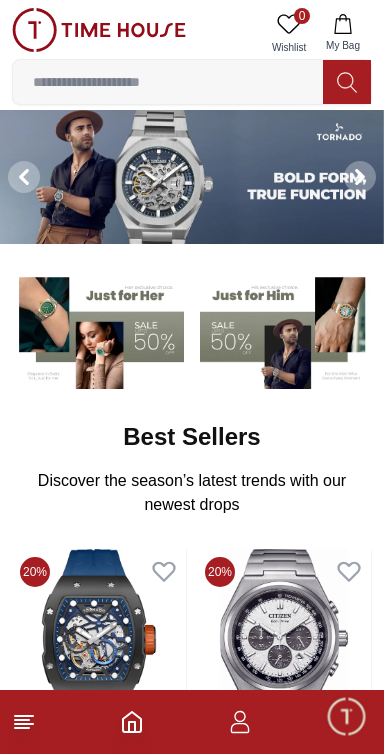 scroll, scrollTop: 0, scrollLeft: 0, axis: both 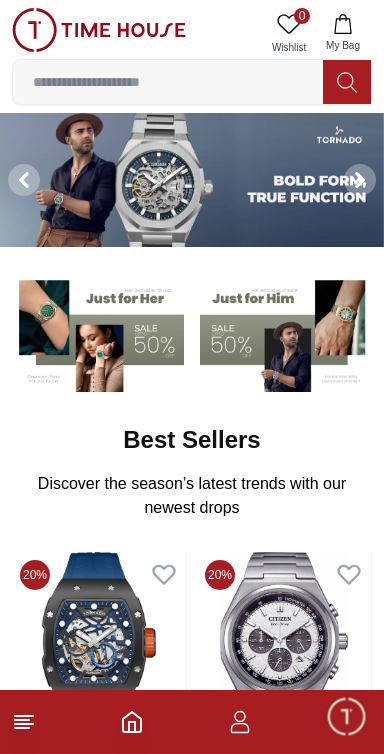 click at bounding box center (286, 333) 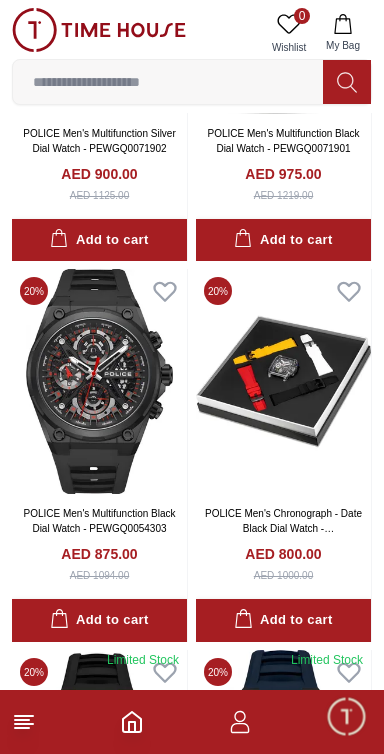 scroll, scrollTop: 3041, scrollLeft: 0, axis: vertical 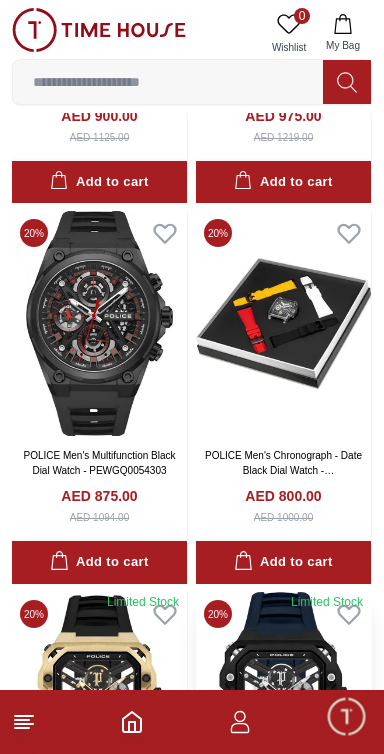 click at bounding box center [283, 704] 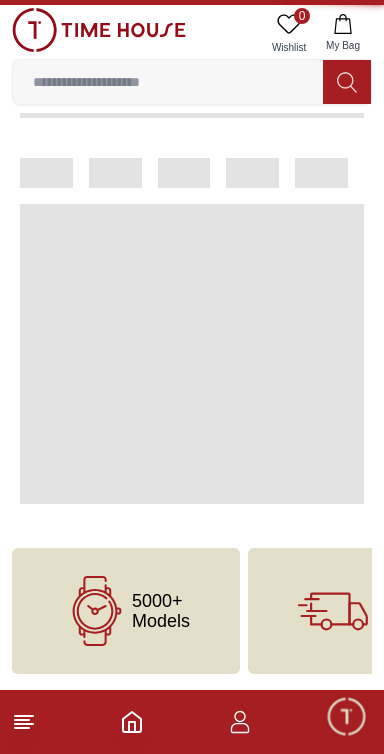 scroll, scrollTop: 0, scrollLeft: 0, axis: both 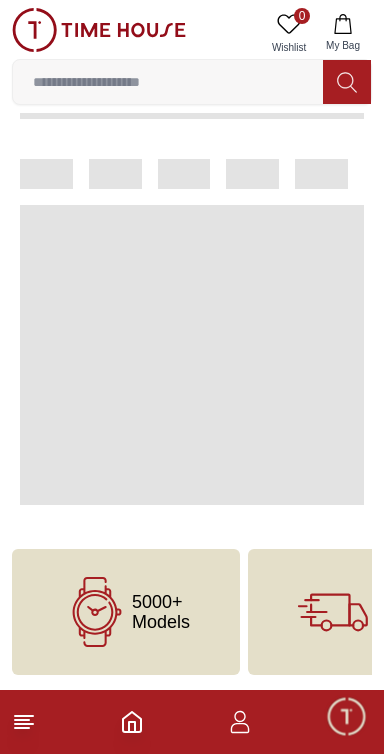click 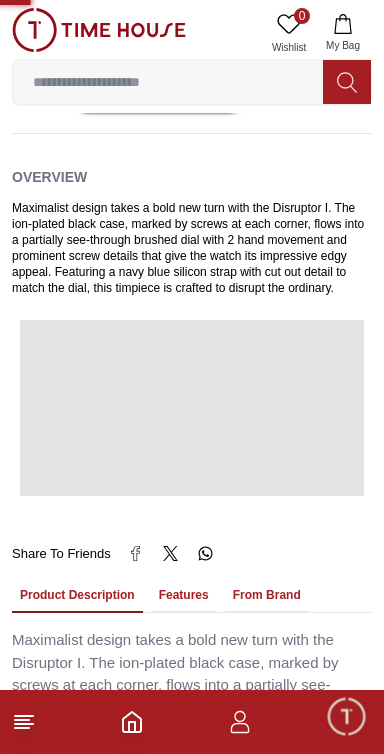scroll, scrollTop: 2984, scrollLeft: 0, axis: vertical 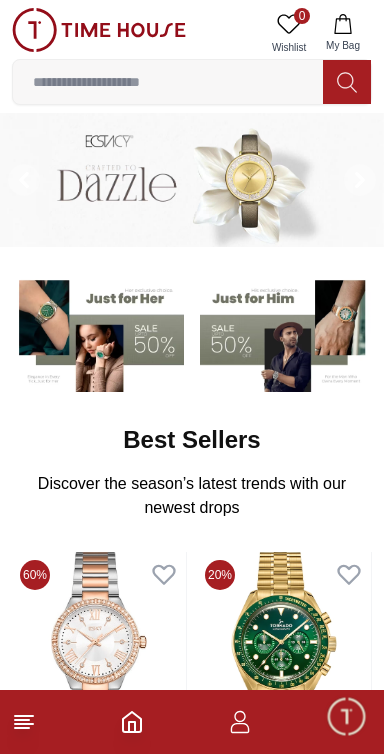click 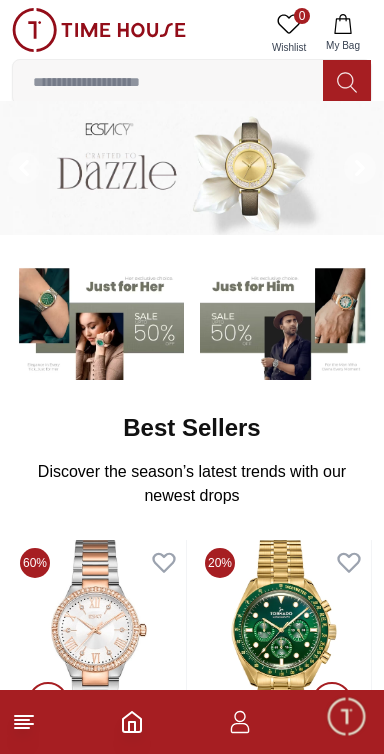 scroll, scrollTop: 8, scrollLeft: 0, axis: vertical 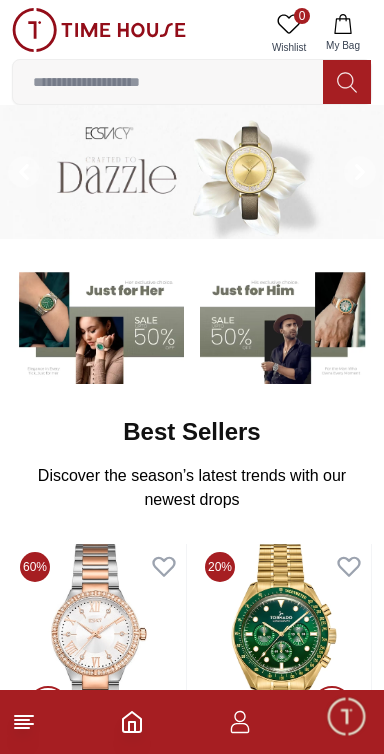 click at bounding box center (98, 325) 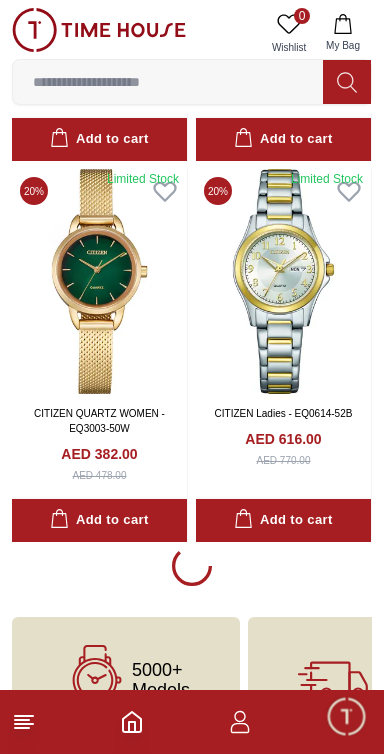 scroll, scrollTop: 3462, scrollLeft: 0, axis: vertical 